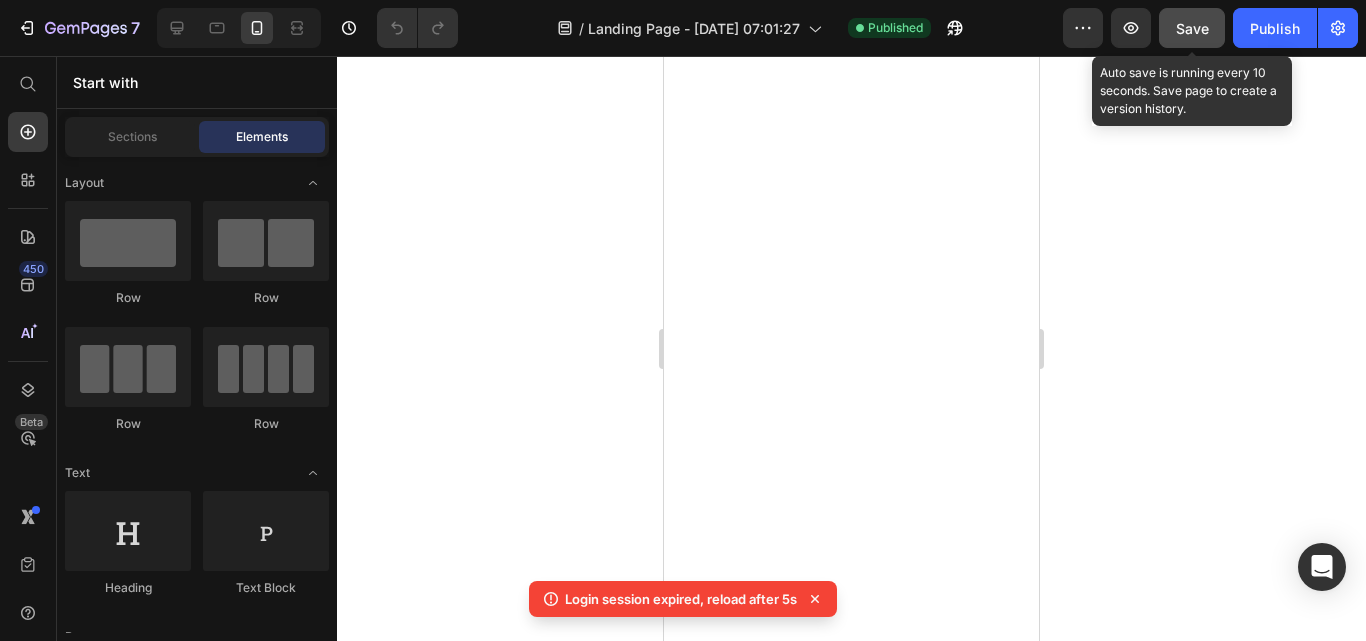 scroll, scrollTop: 0, scrollLeft: 0, axis: both 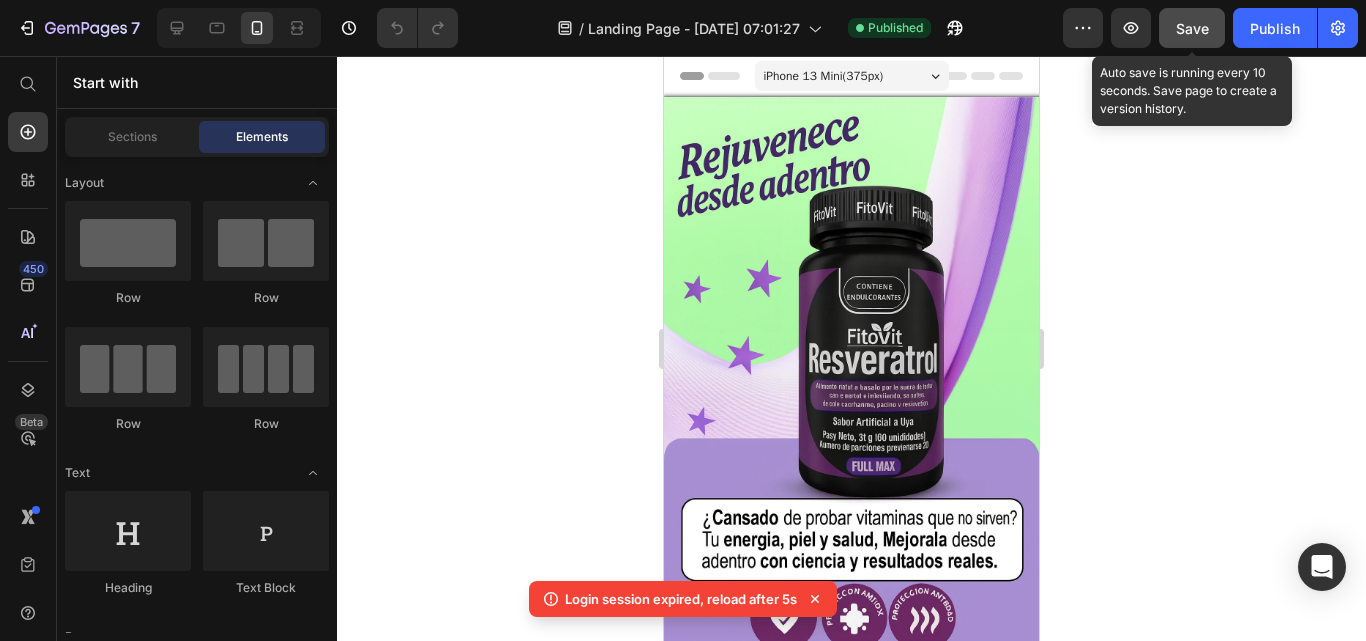 click on "Save" at bounding box center (1192, 28) 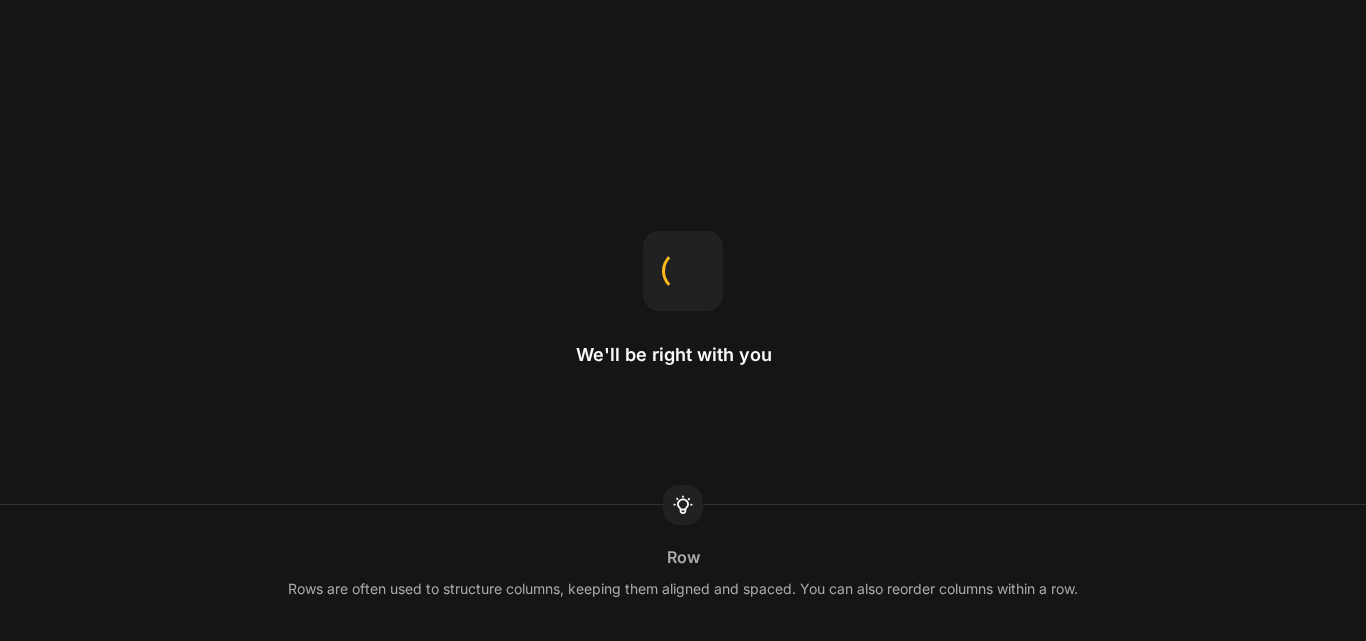 scroll, scrollTop: 0, scrollLeft: 0, axis: both 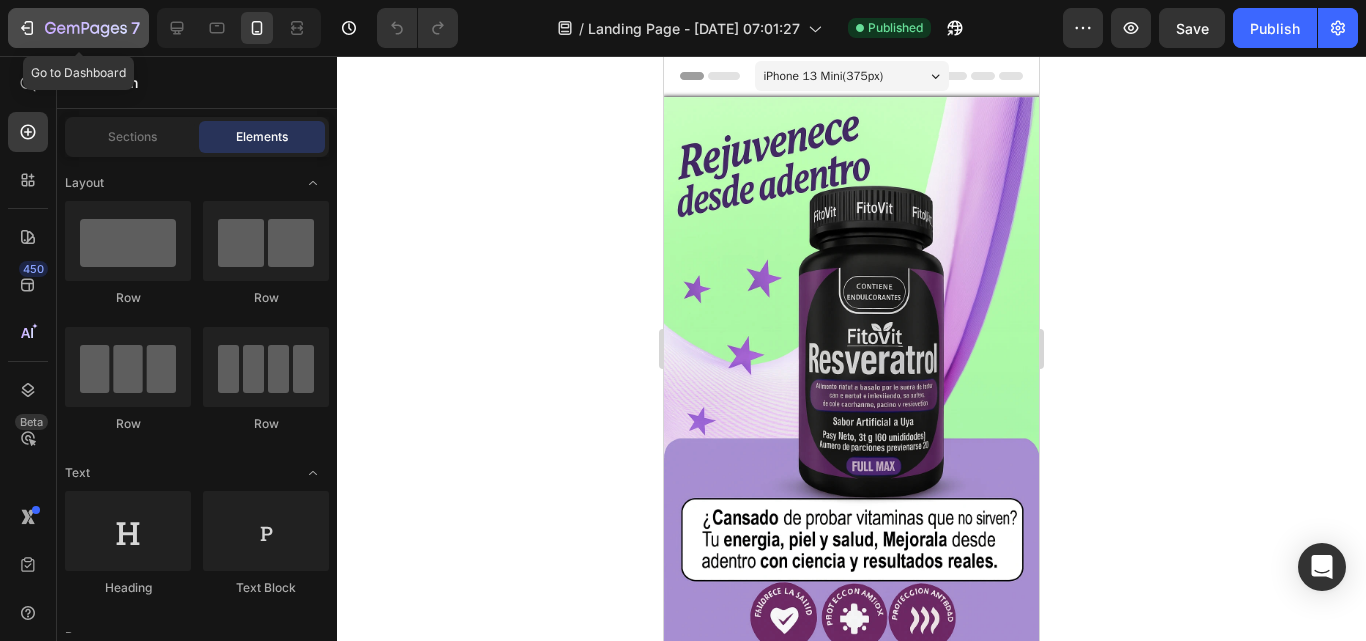 click 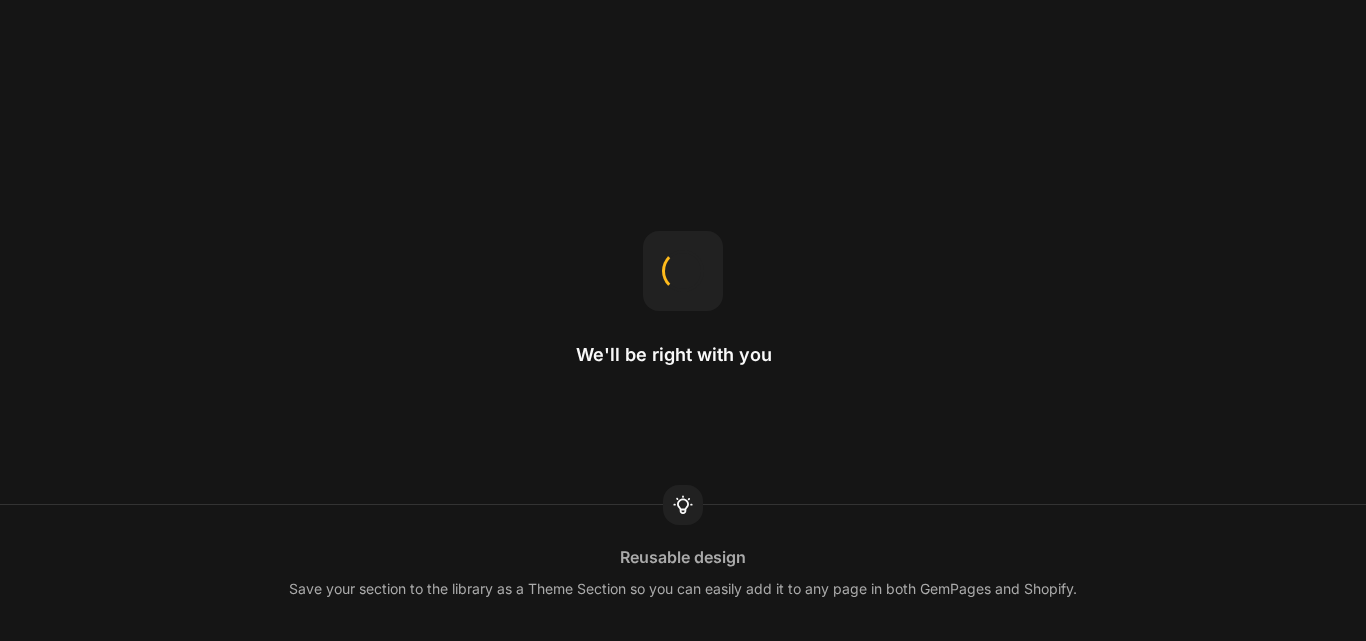 scroll, scrollTop: 0, scrollLeft: 0, axis: both 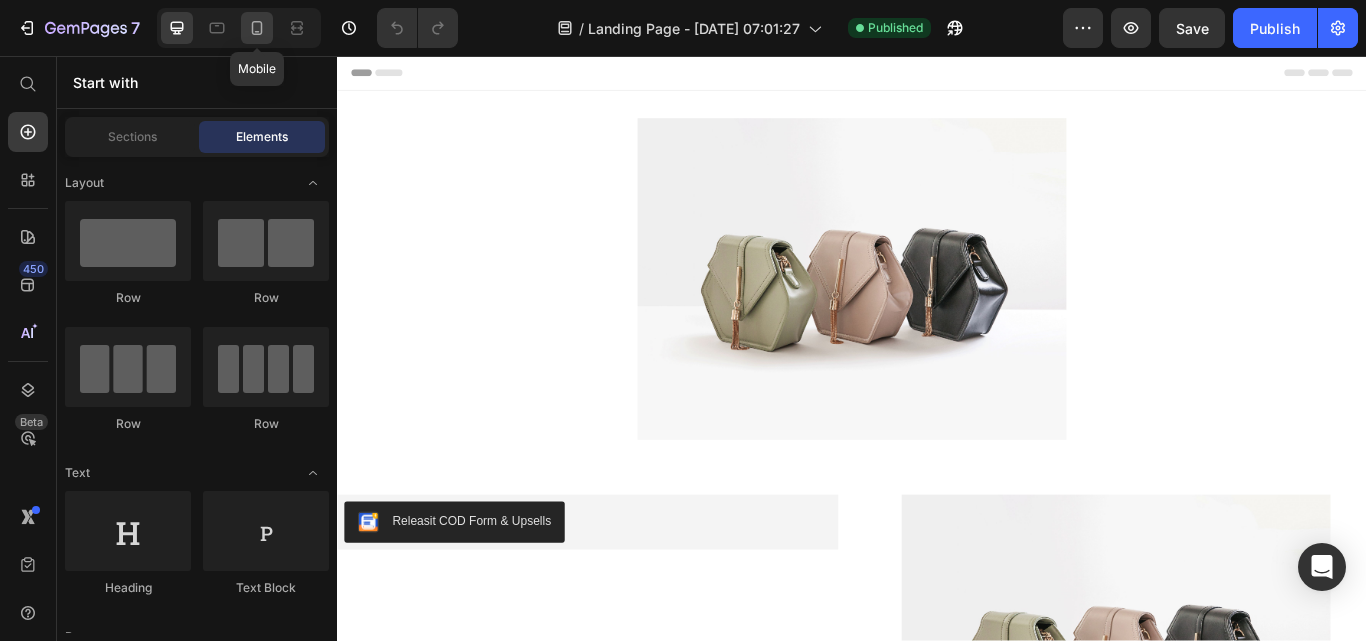 click 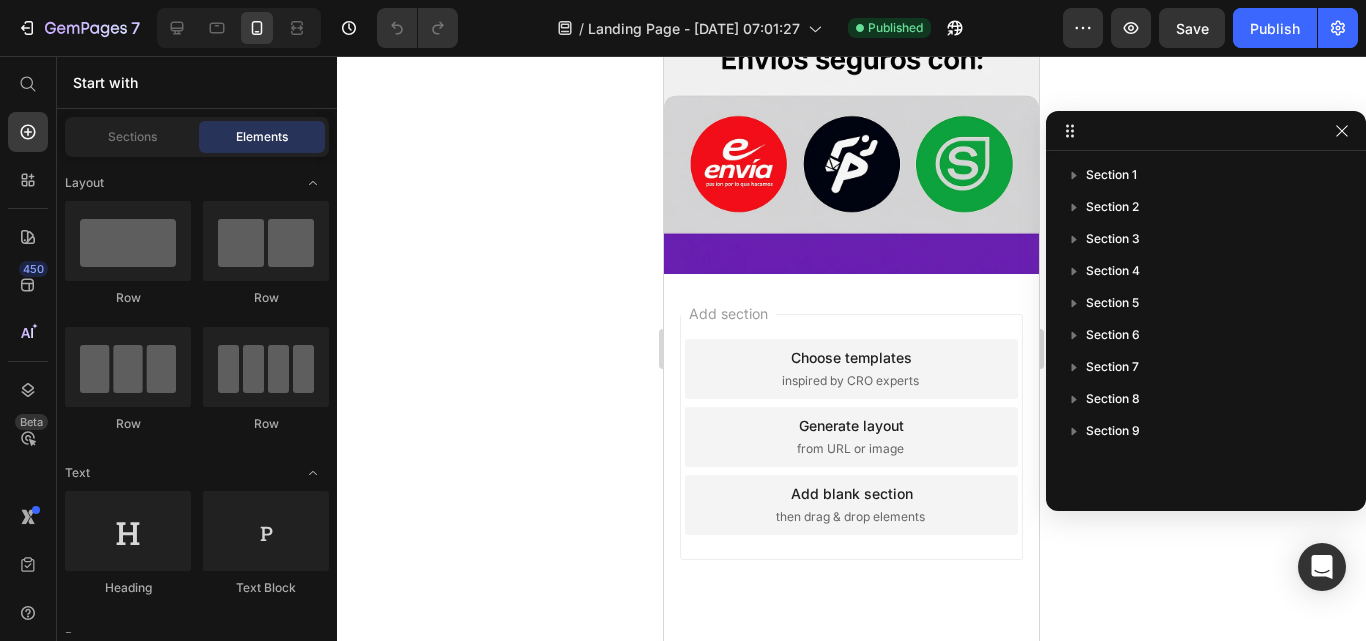 scroll, scrollTop: 5087, scrollLeft: 0, axis: vertical 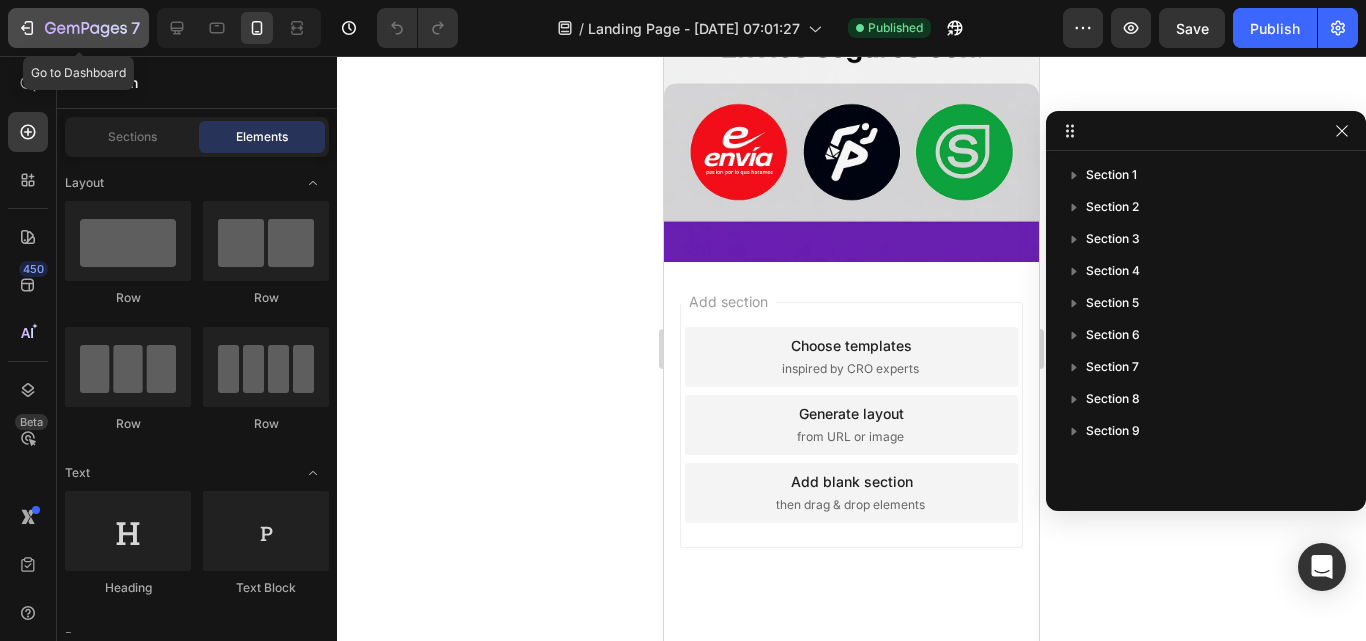 click 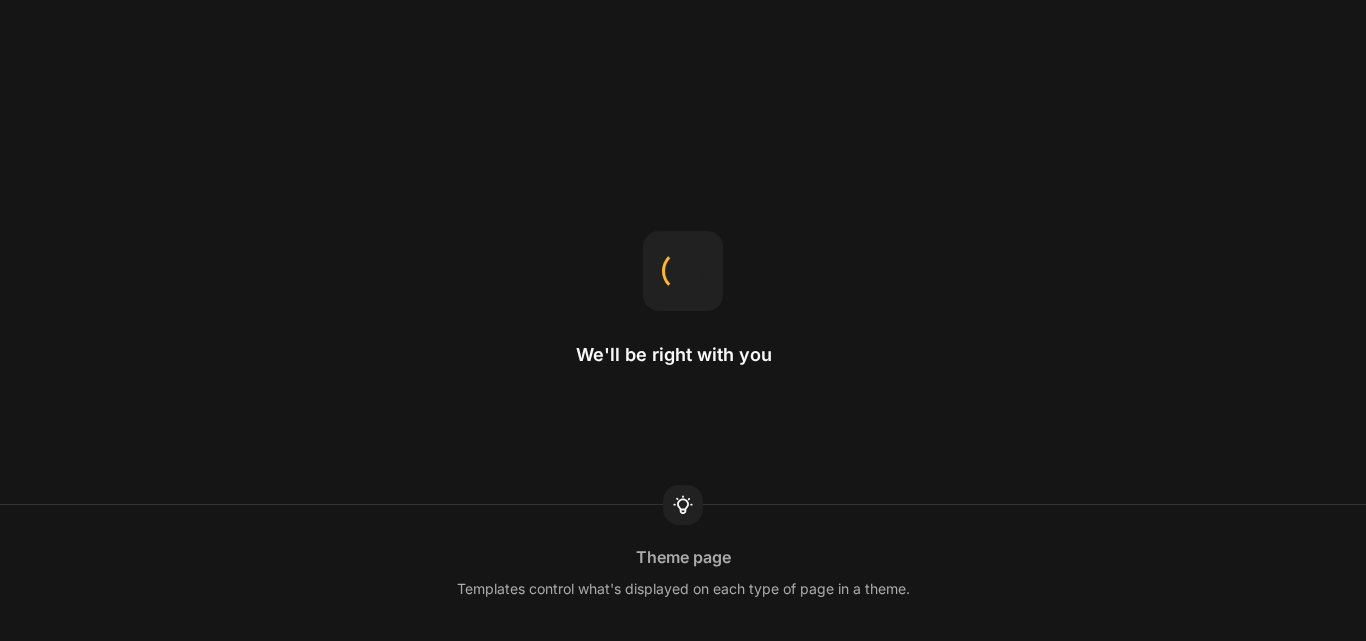 scroll, scrollTop: 0, scrollLeft: 0, axis: both 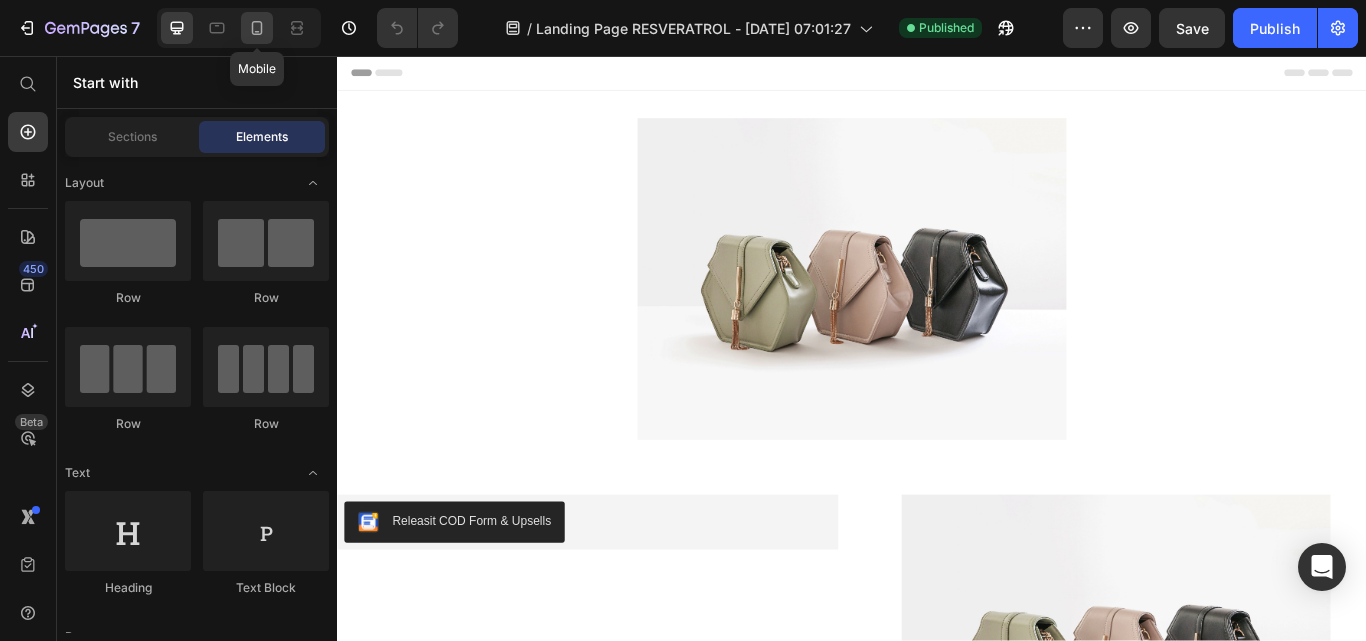click 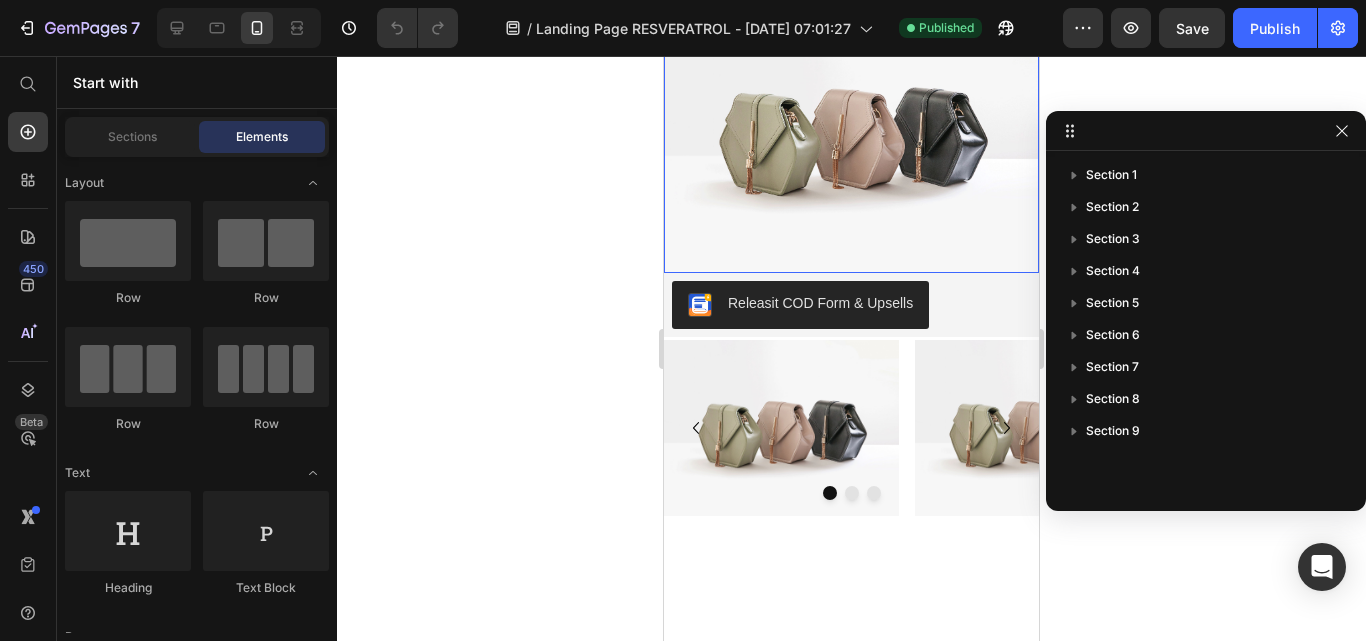 scroll, scrollTop: 500, scrollLeft: 0, axis: vertical 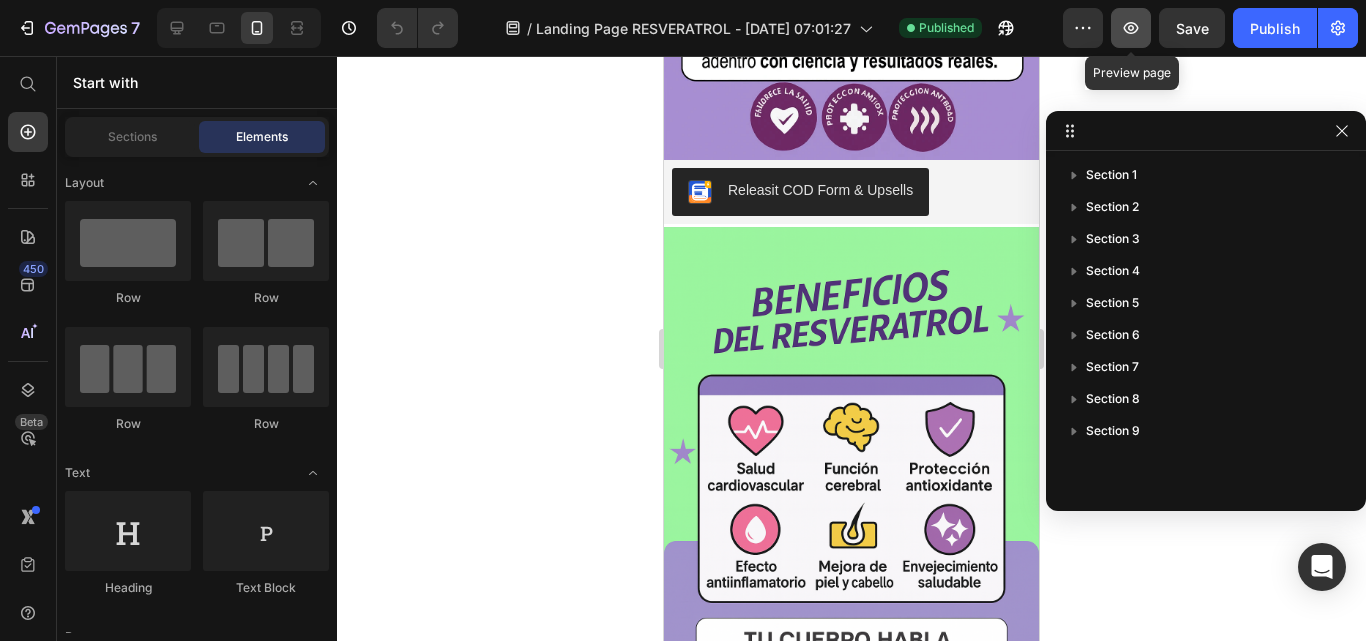 click 